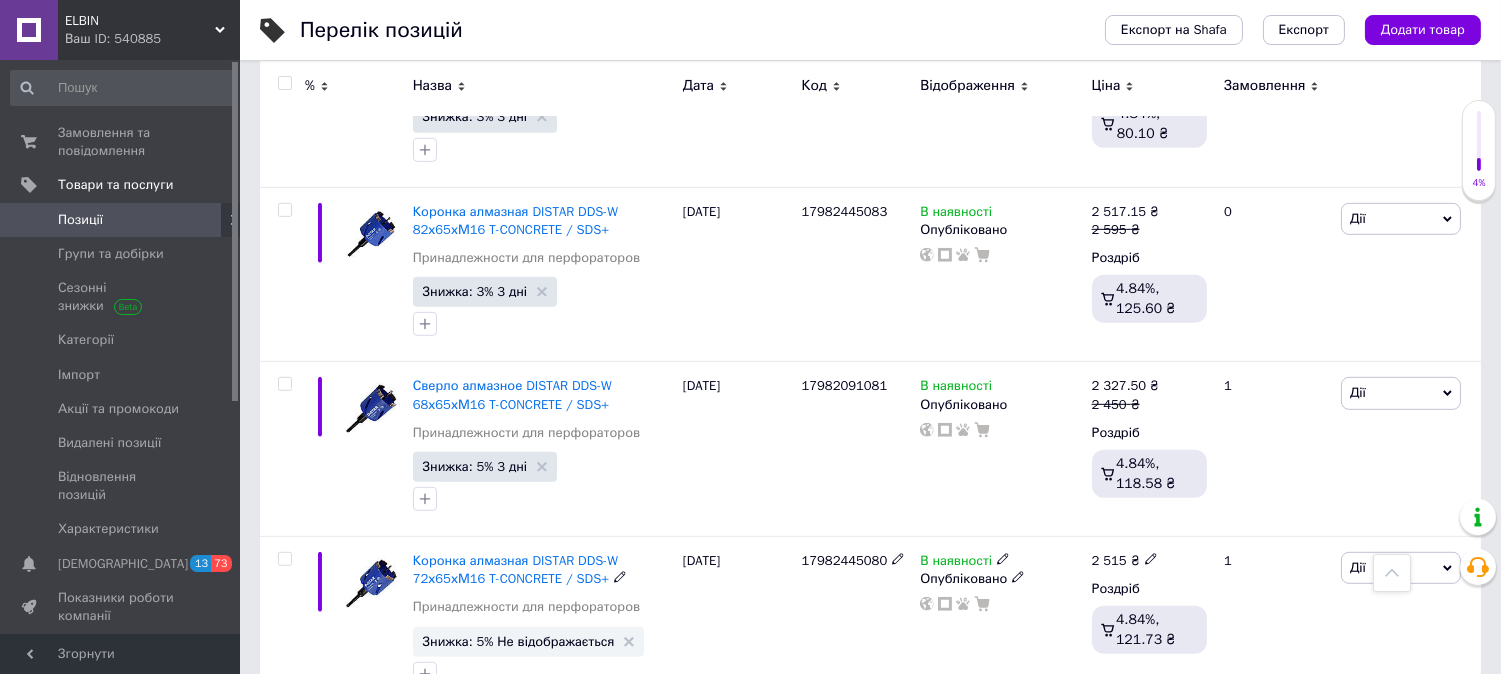 scroll, scrollTop: 2000, scrollLeft: 0, axis: vertical 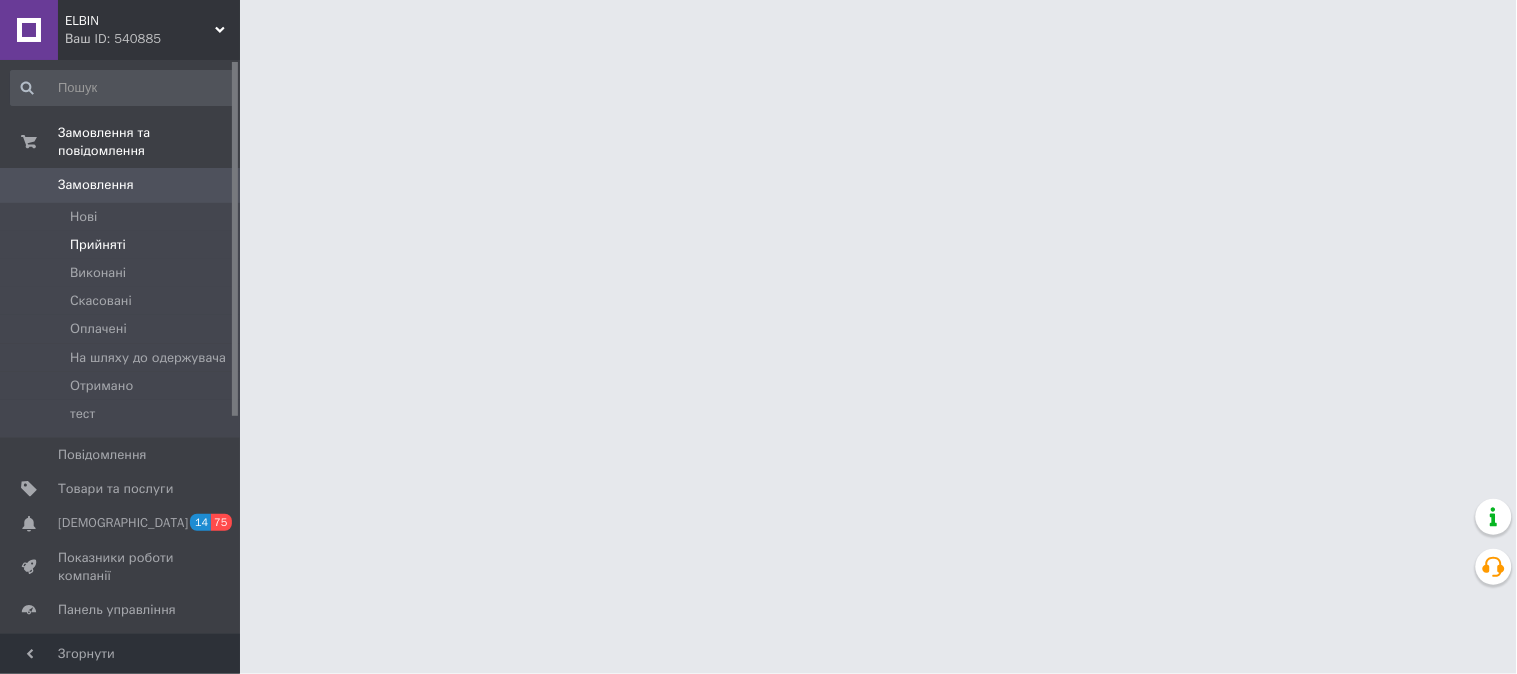 click on "Прийняті" at bounding box center (98, 245) 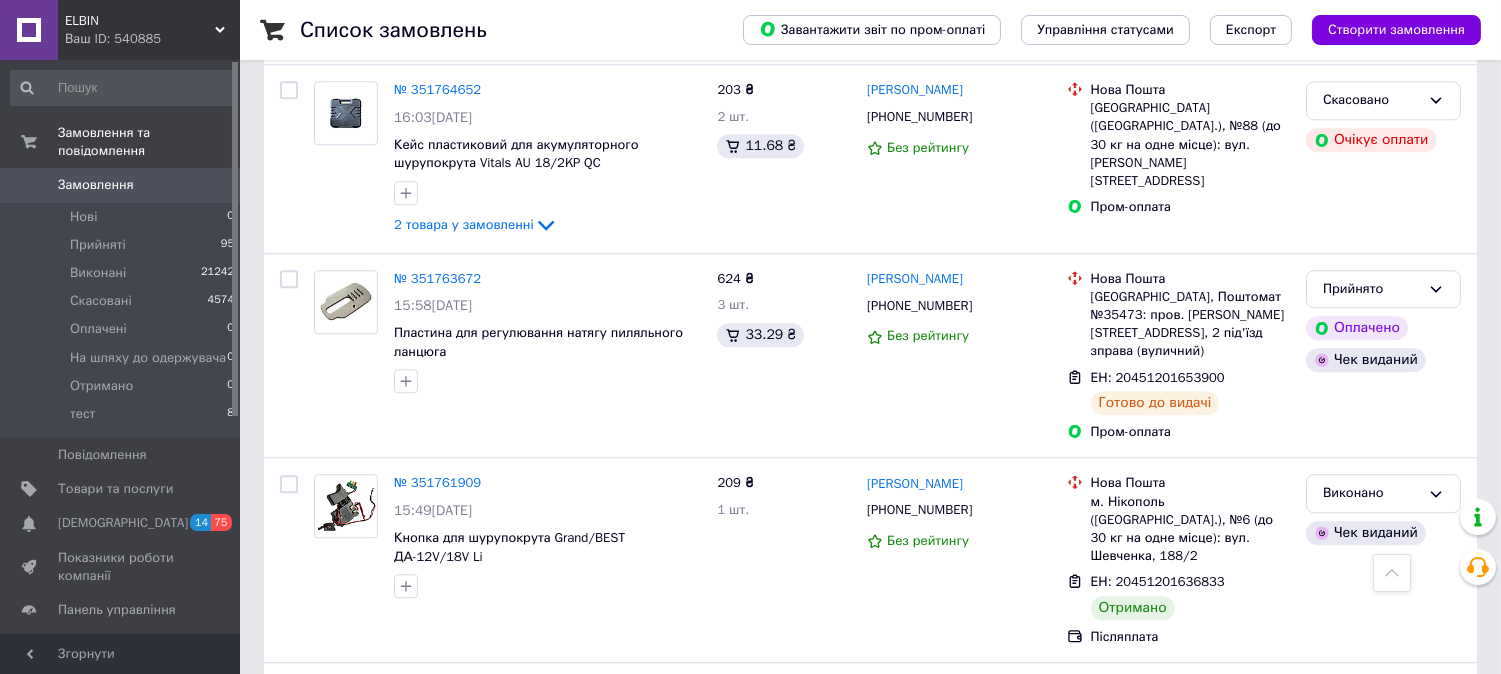 scroll, scrollTop: 9555, scrollLeft: 0, axis: vertical 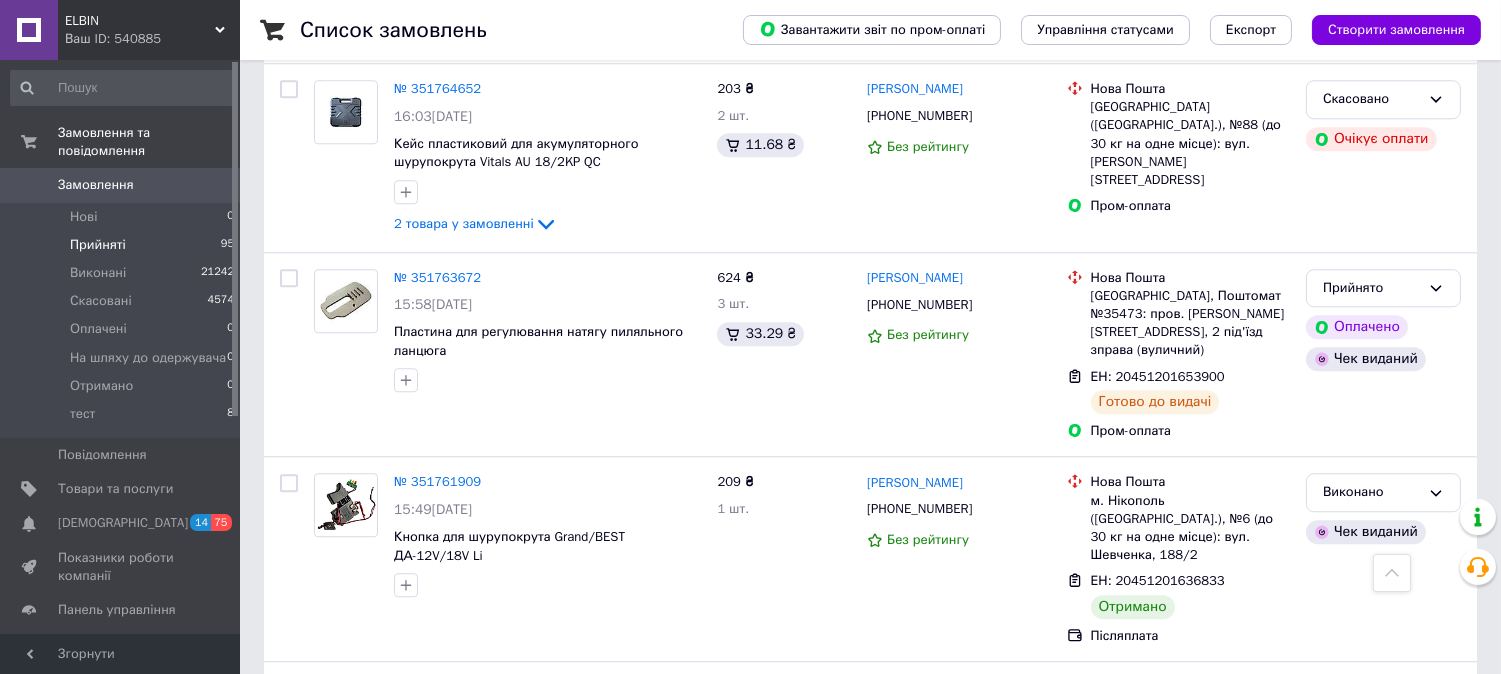 click on "Прийняті" at bounding box center (98, 245) 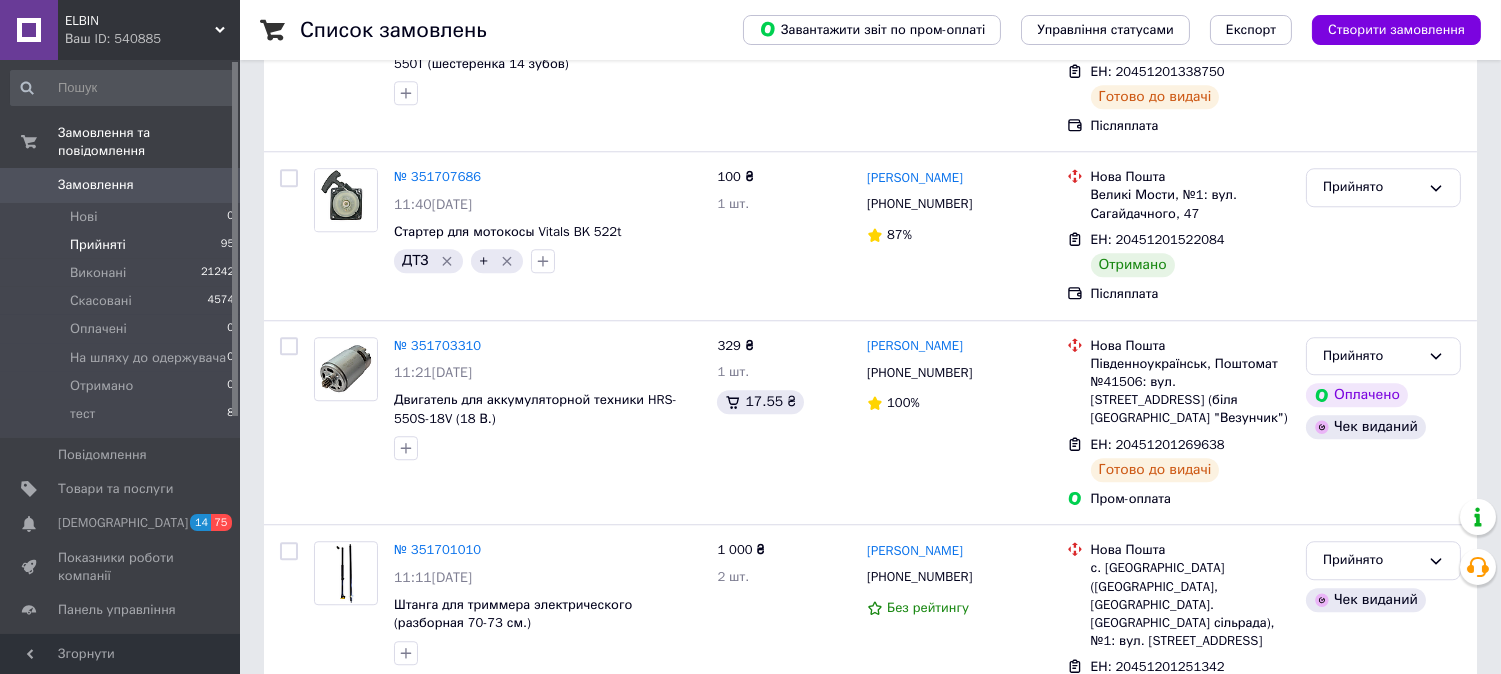 scroll, scrollTop: 0, scrollLeft: 0, axis: both 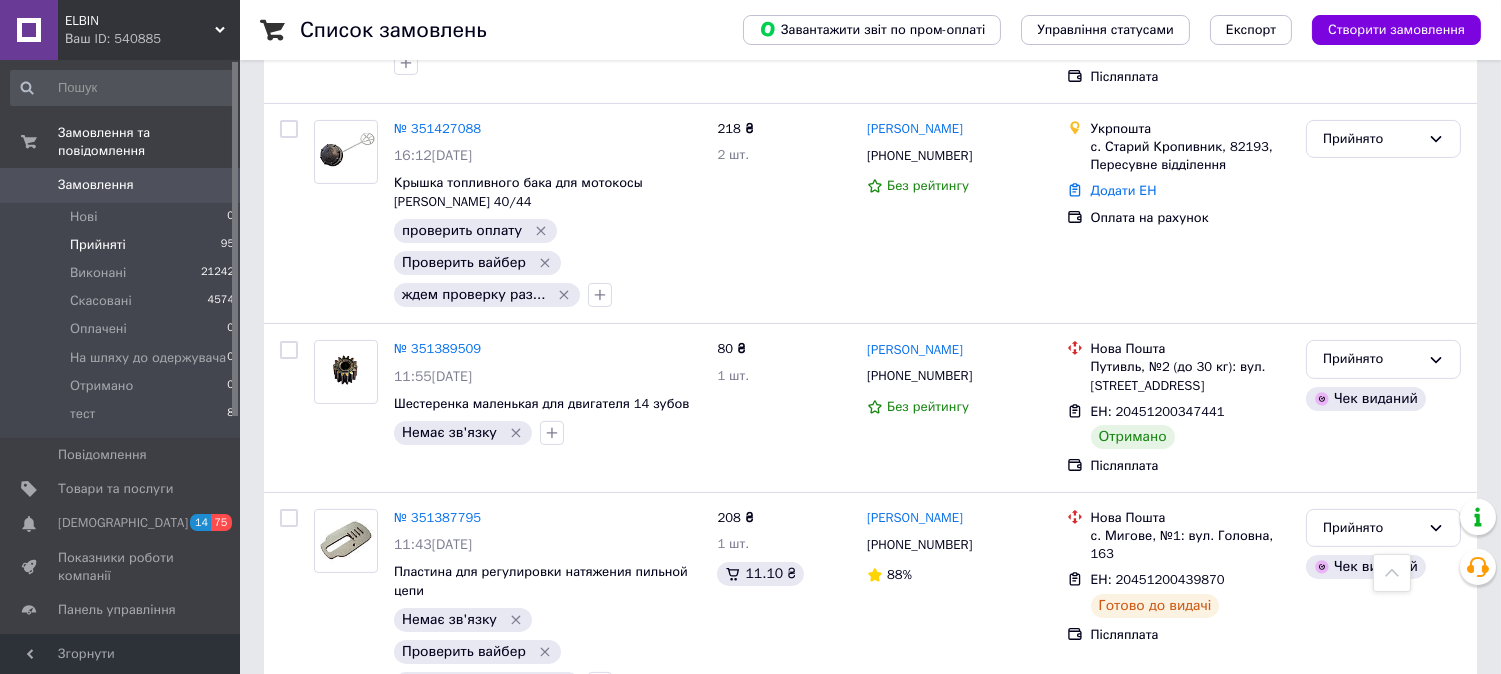 click 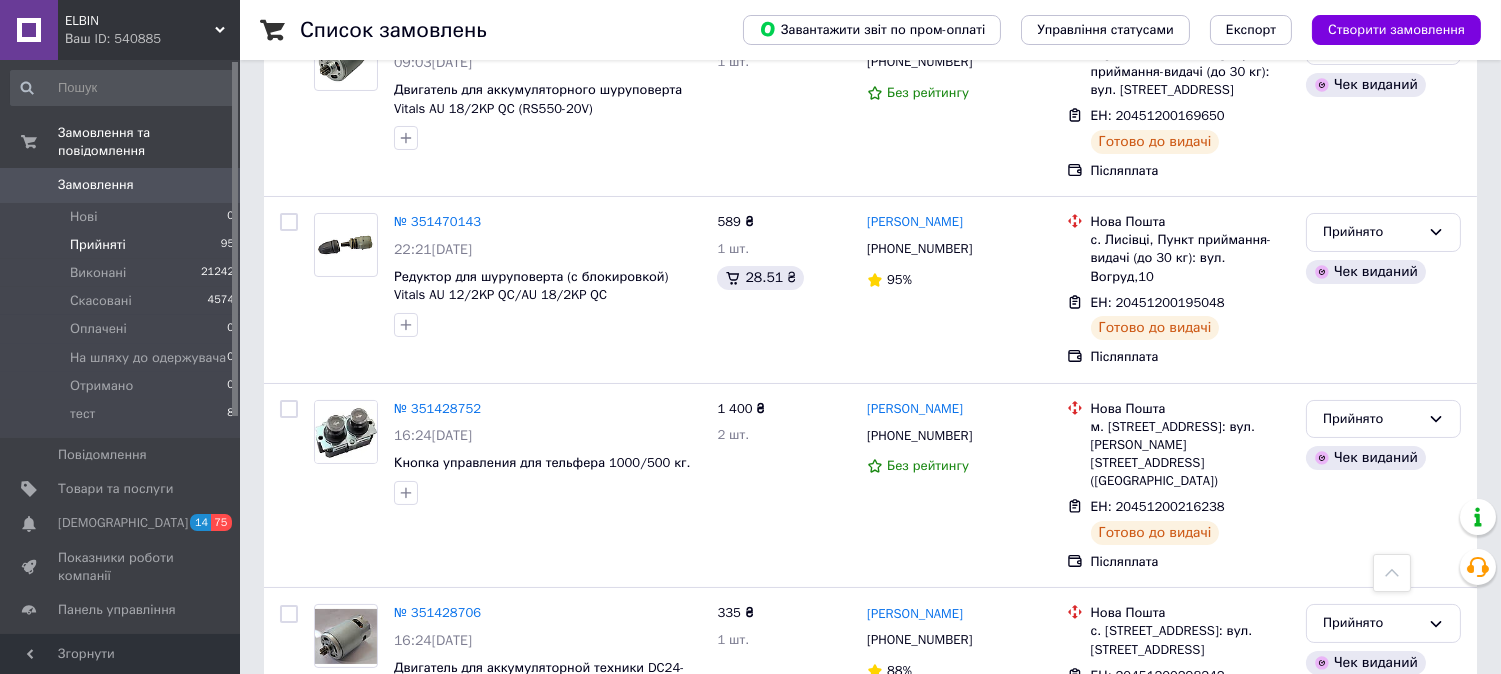 scroll, scrollTop: 13752, scrollLeft: 0, axis: vertical 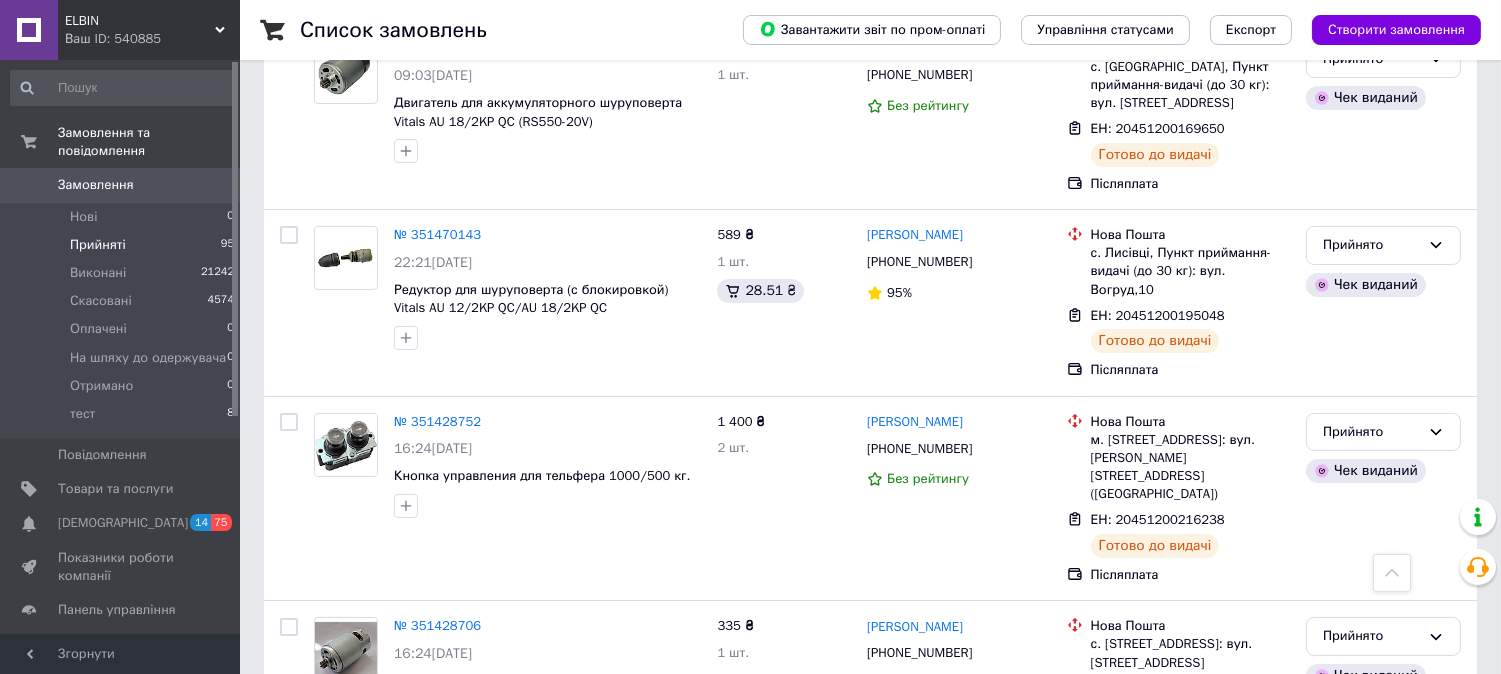click on "Прийнято" at bounding box center [1383, 1025] 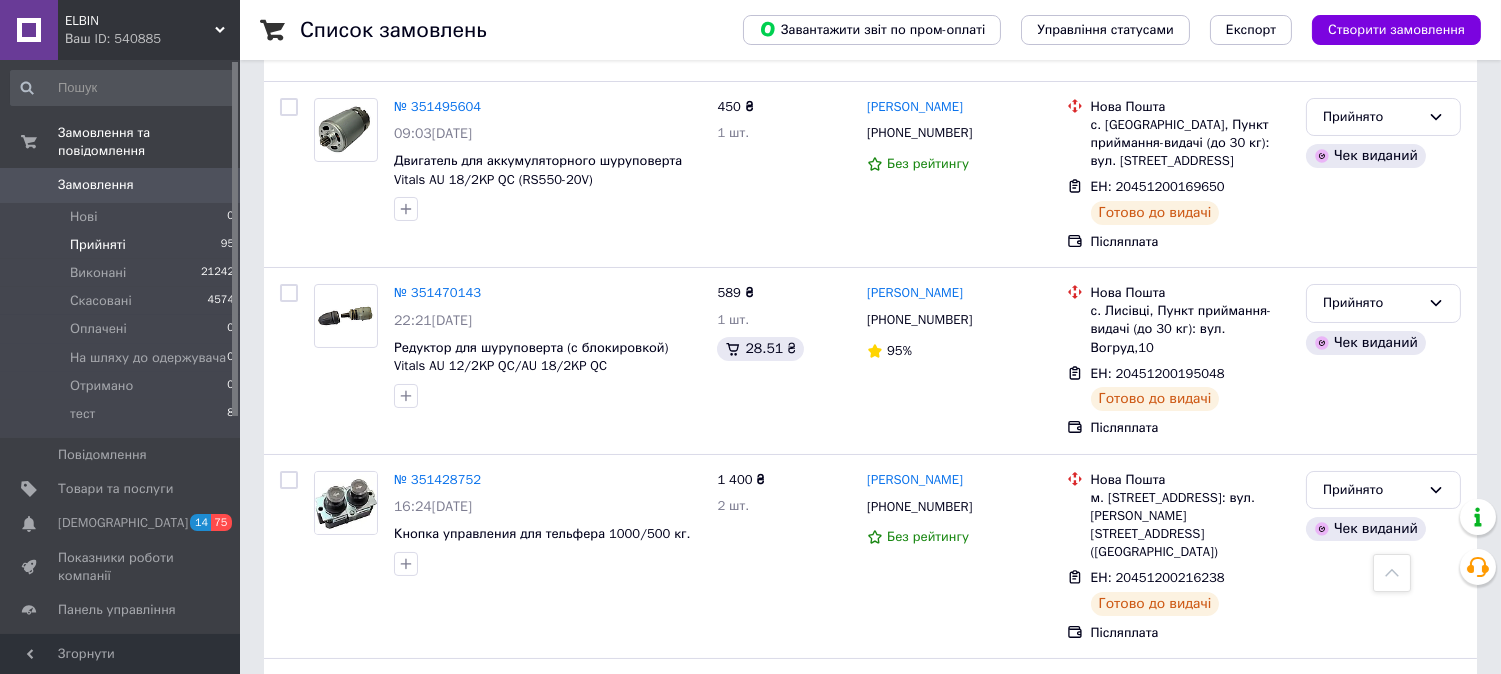 scroll, scrollTop: 13641, scrollLeft: 0, axis: vertical 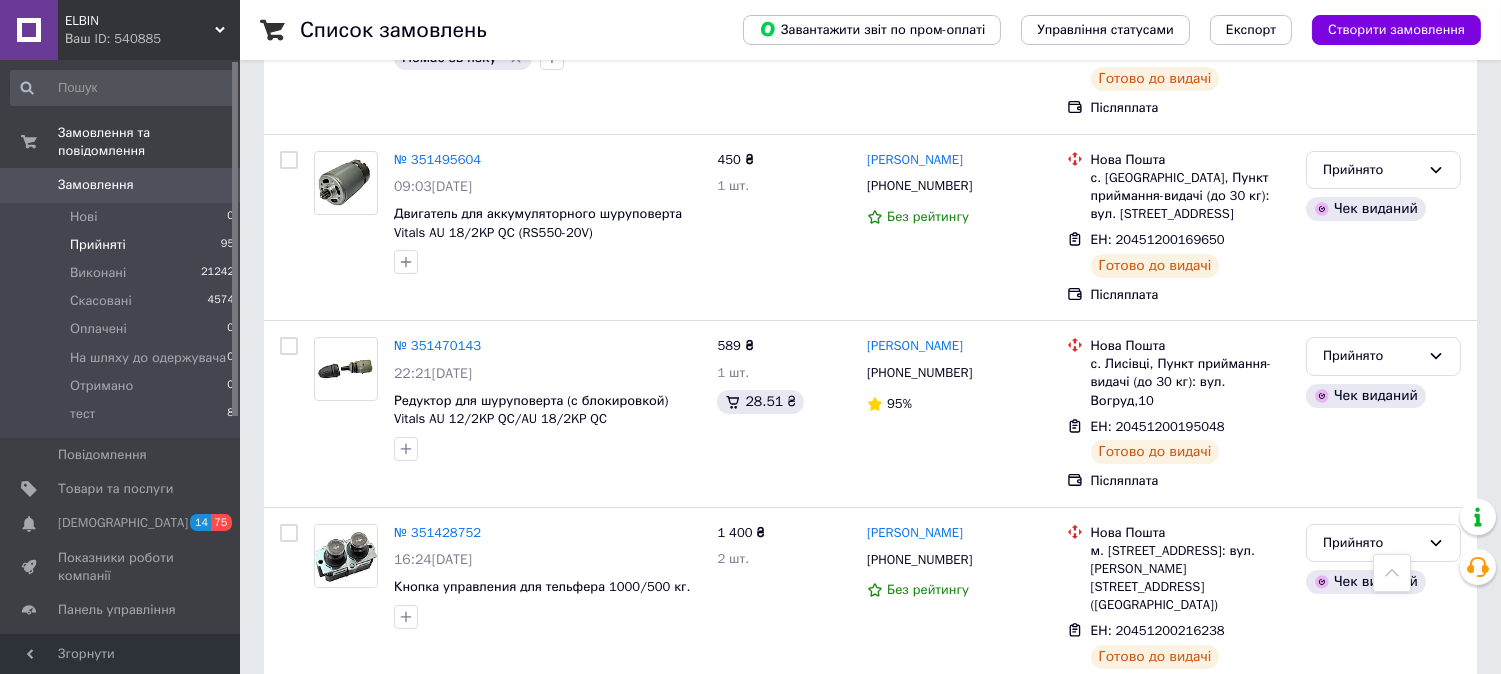 click on "Виконано" at bounding box center (1383, 1178) 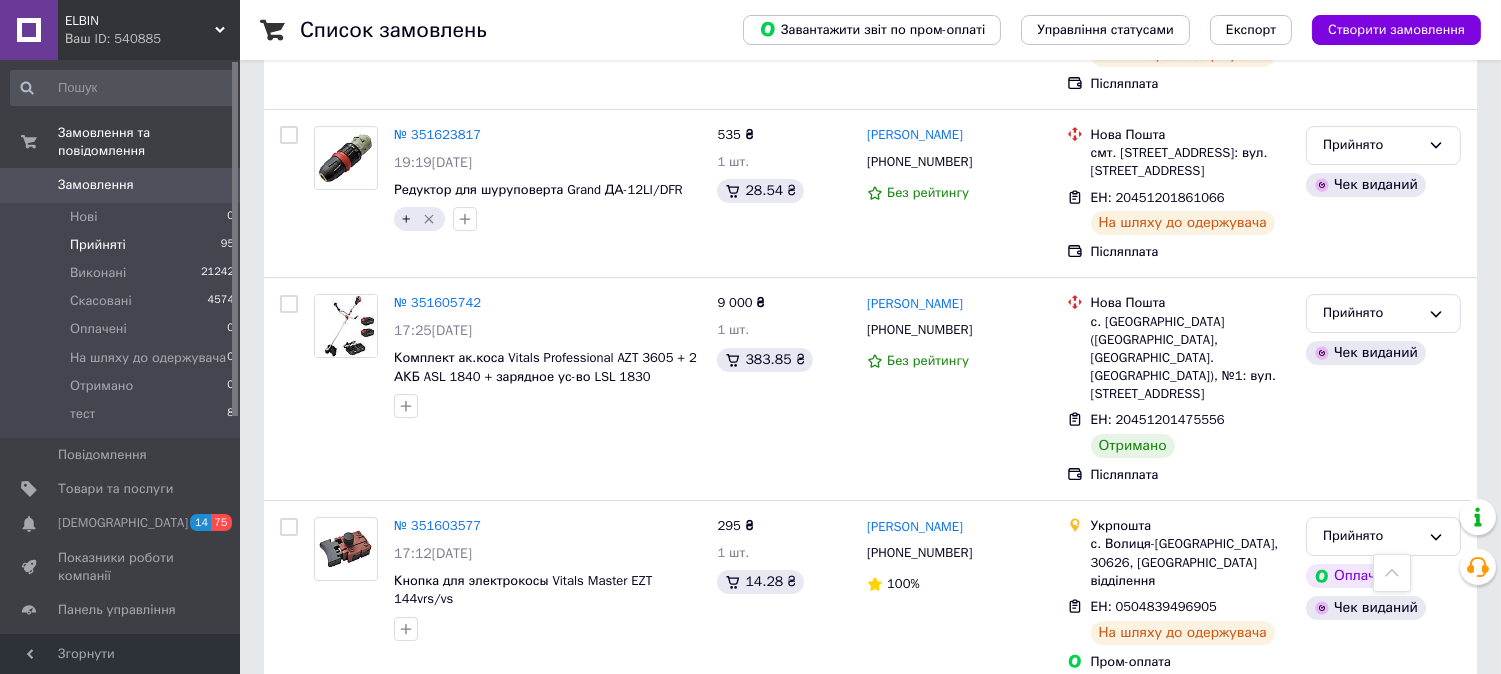 scroll, scrollTop: 12085, scrollLeft: 0, axis: vertical 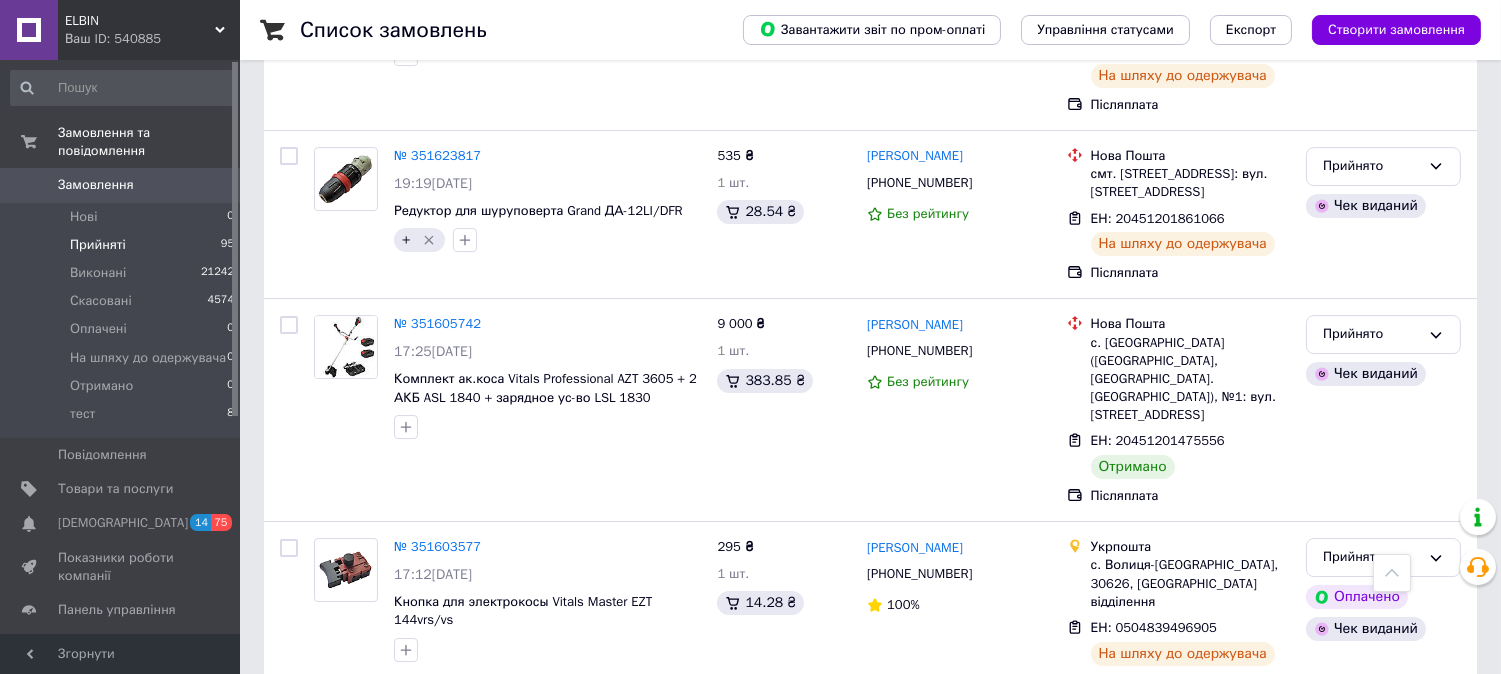 click on "Прийнято" at bounding box center (1383, 967) 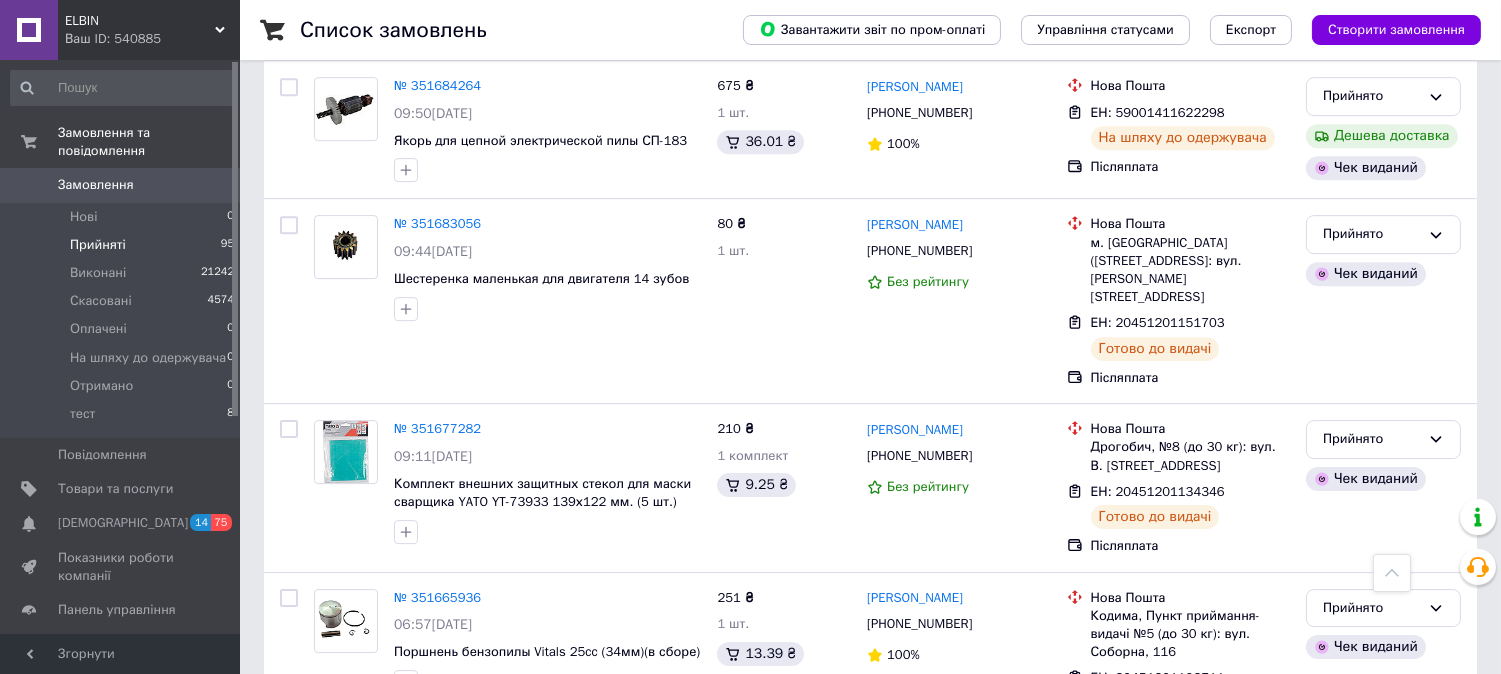 scroll, scrollTop: 11418, scrollLeft: 0, axis: vertical 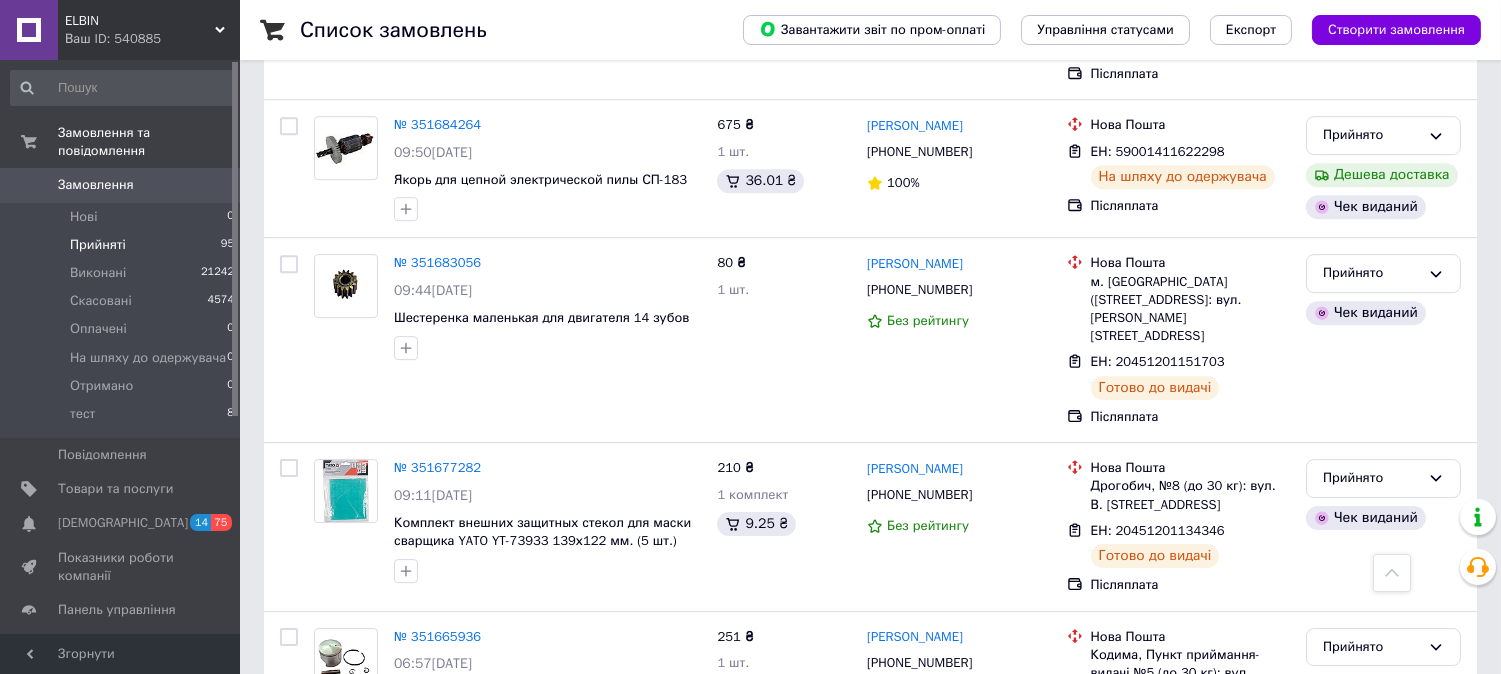 click on "Прийнято" at bounding box center (1371, 1001) 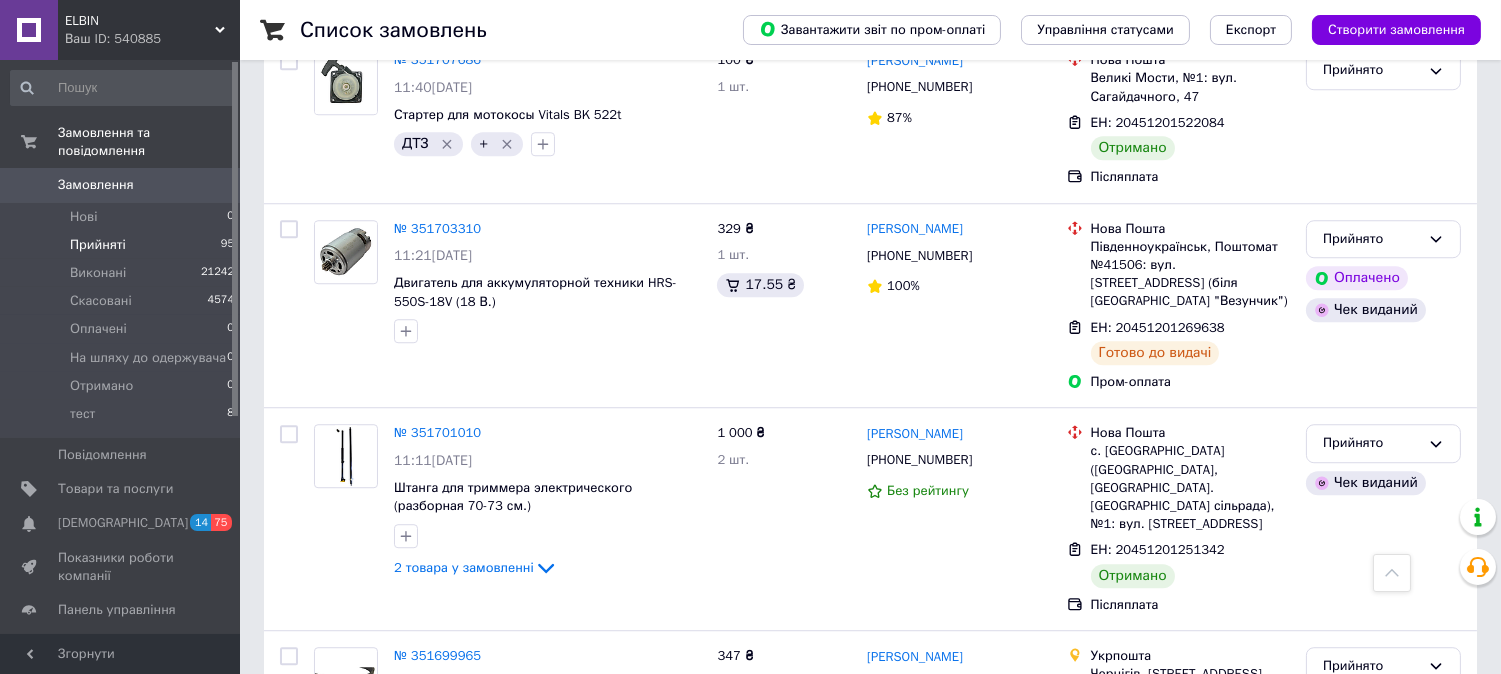 scroll, scrollTop: 9864, scrollLeft: 0, axis: vertical 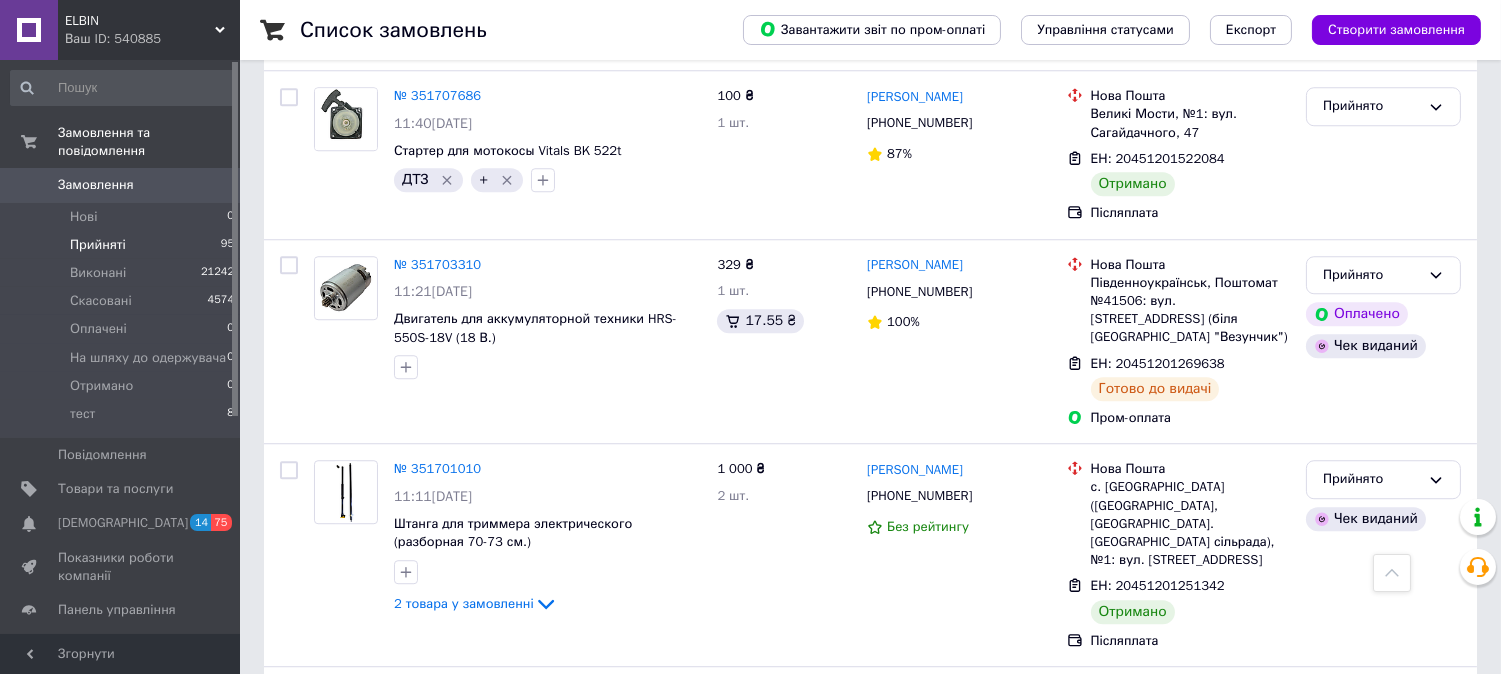 click 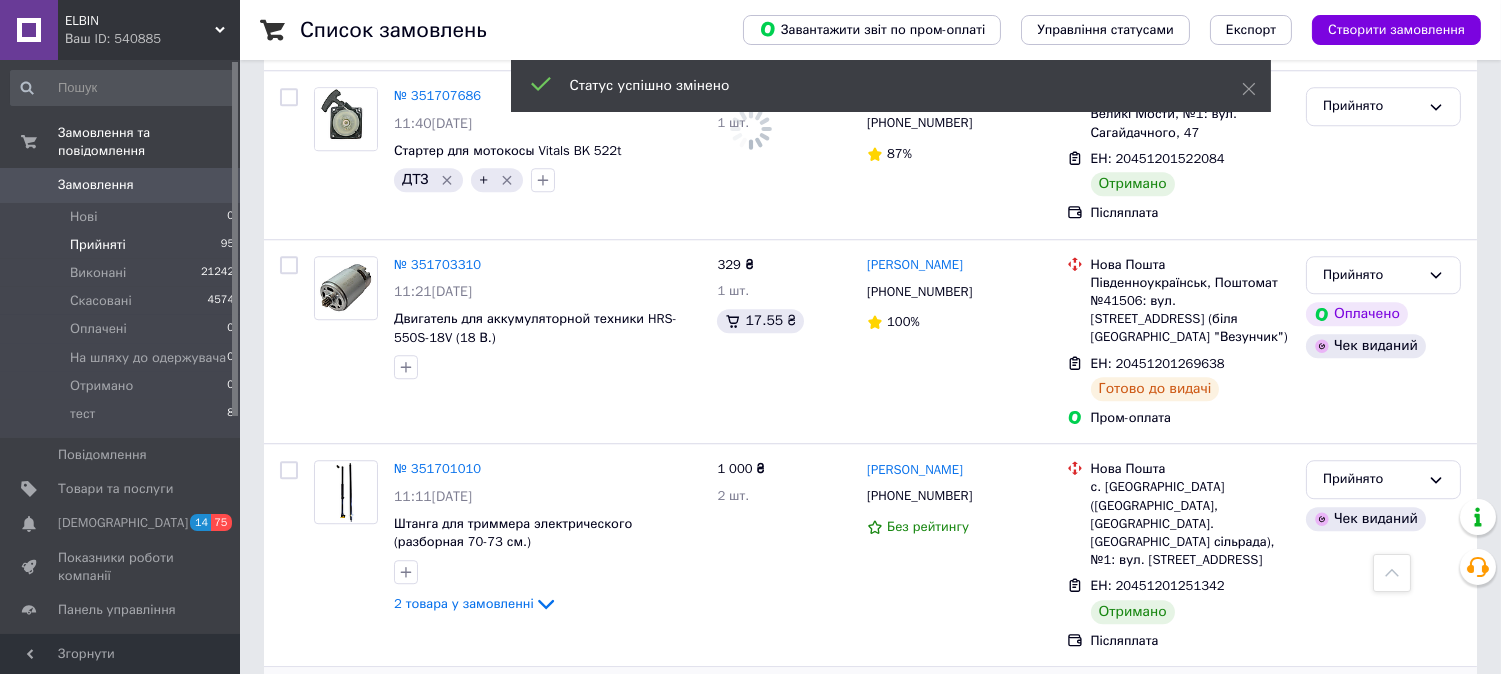 scroll, scrollTop: 9531, scrollLeft: 0, axis: vertical 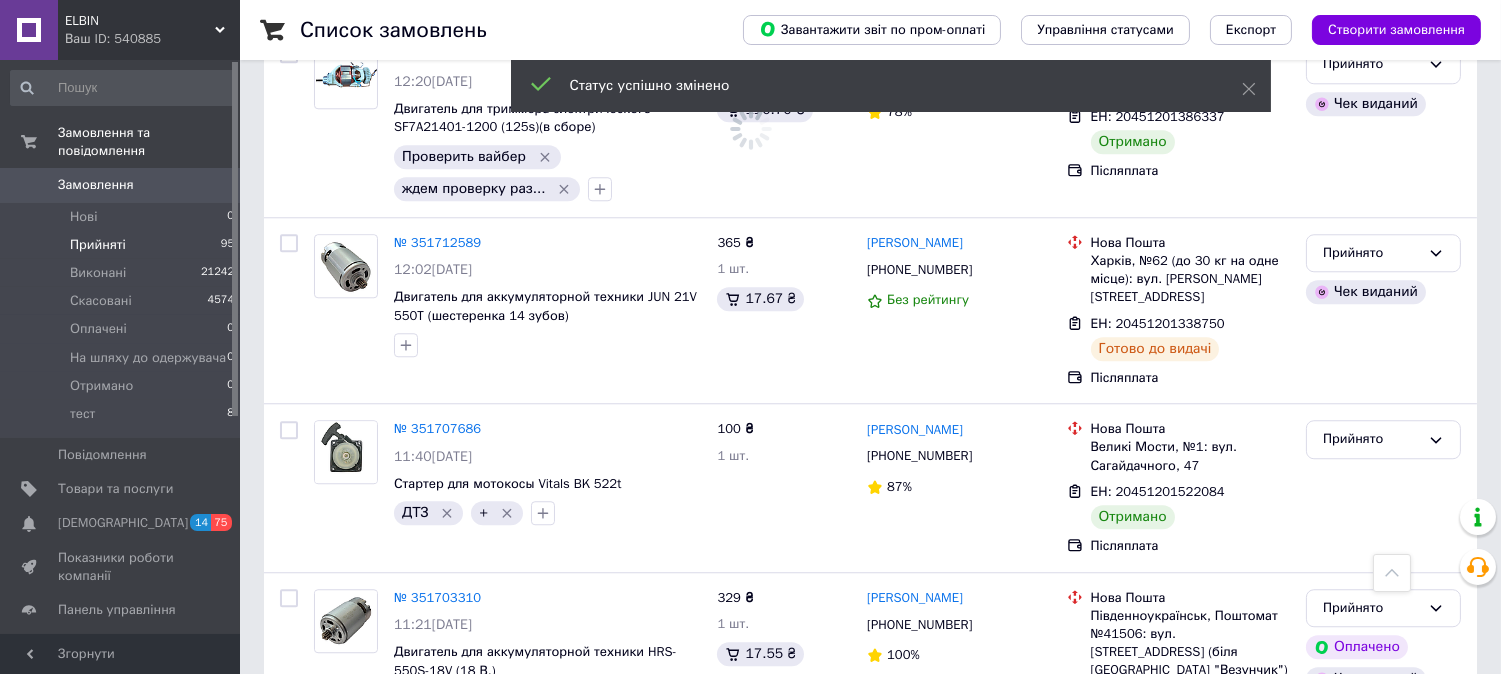 click on "Прийнято" at bounding box center (1371, 812) 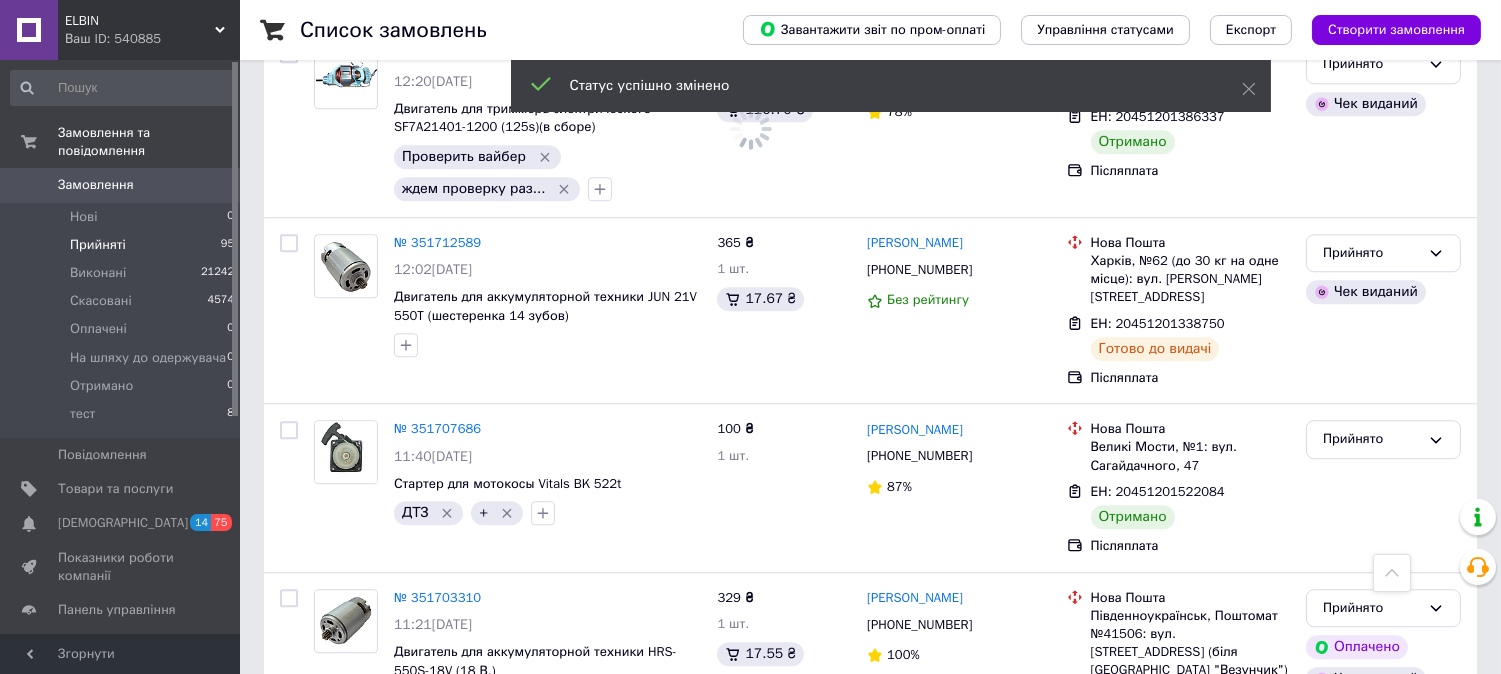 click on "Виконано" at bounding box center (1383, 854) 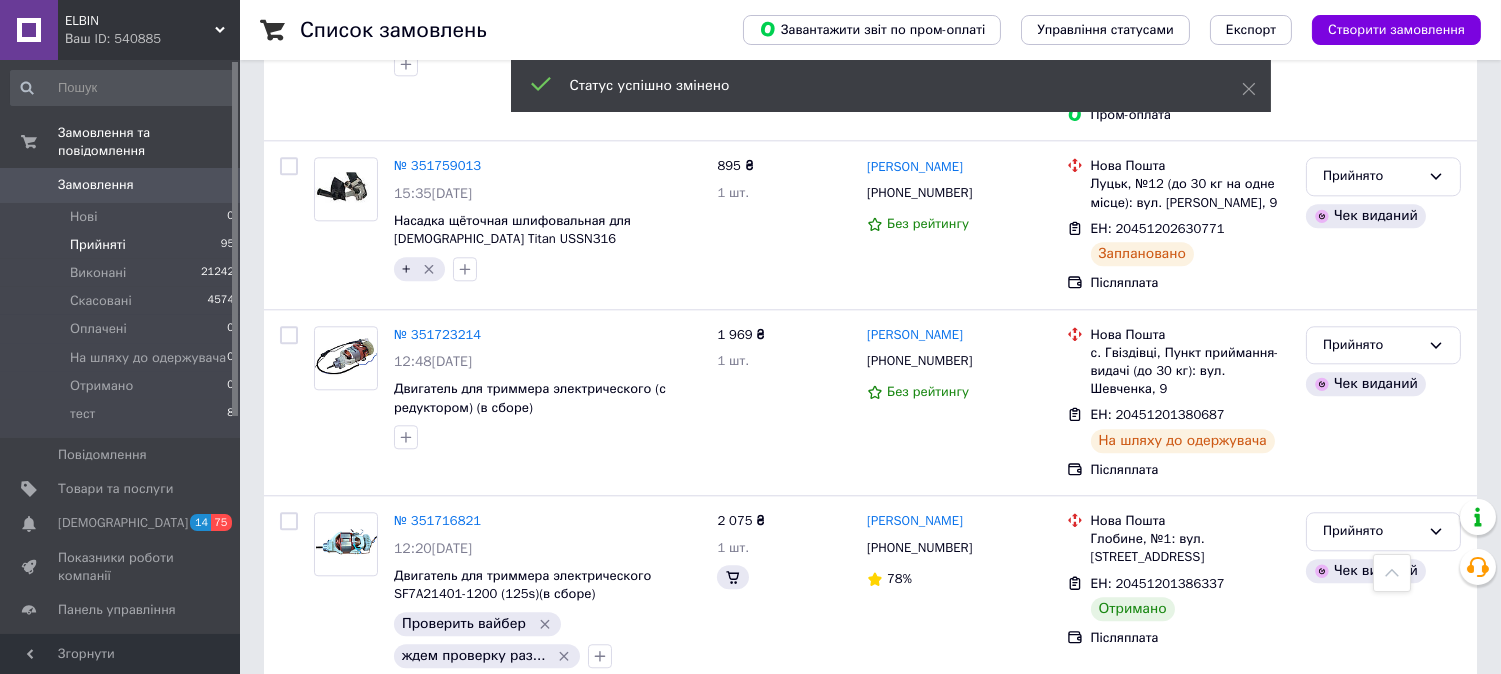 scroll, scrollTop: 9197, scrollLeft: 0, axis: vertical 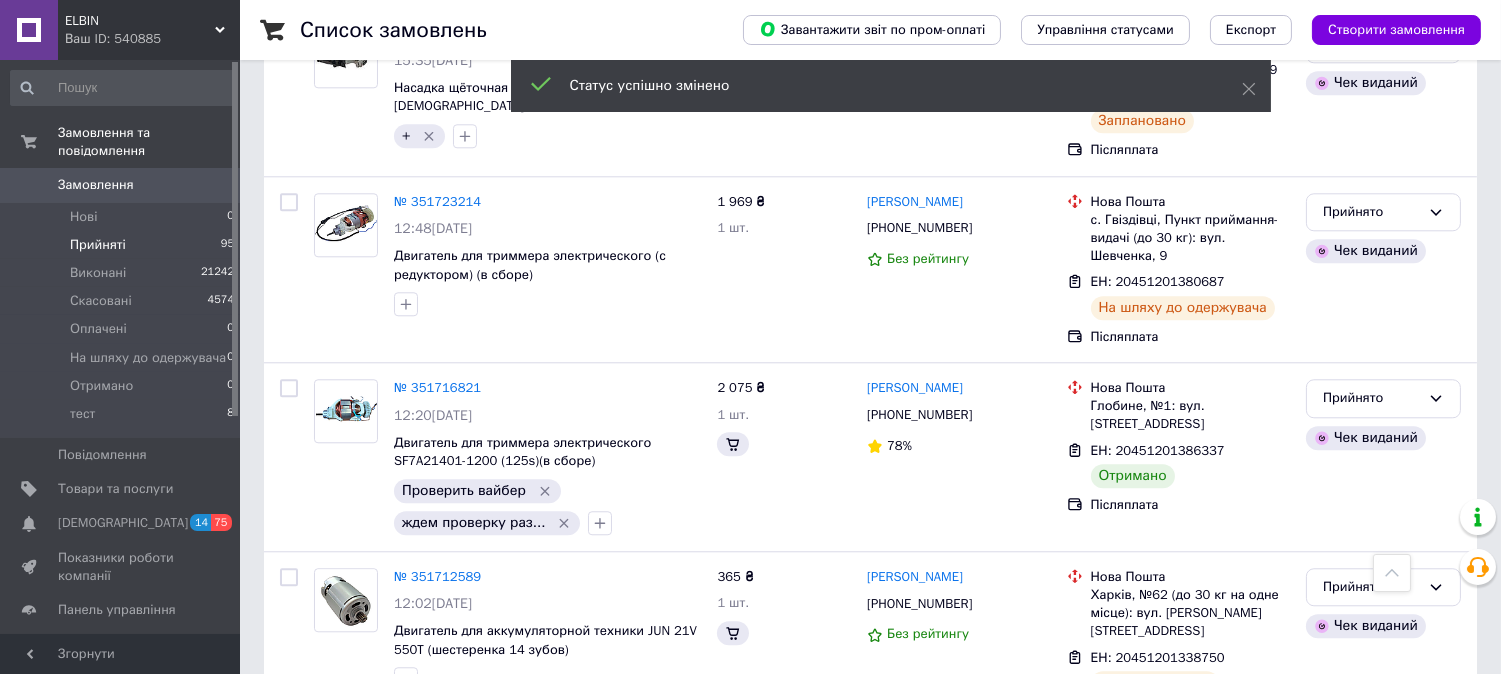 click on "Прийнято" at bounding box center (1371, 773) 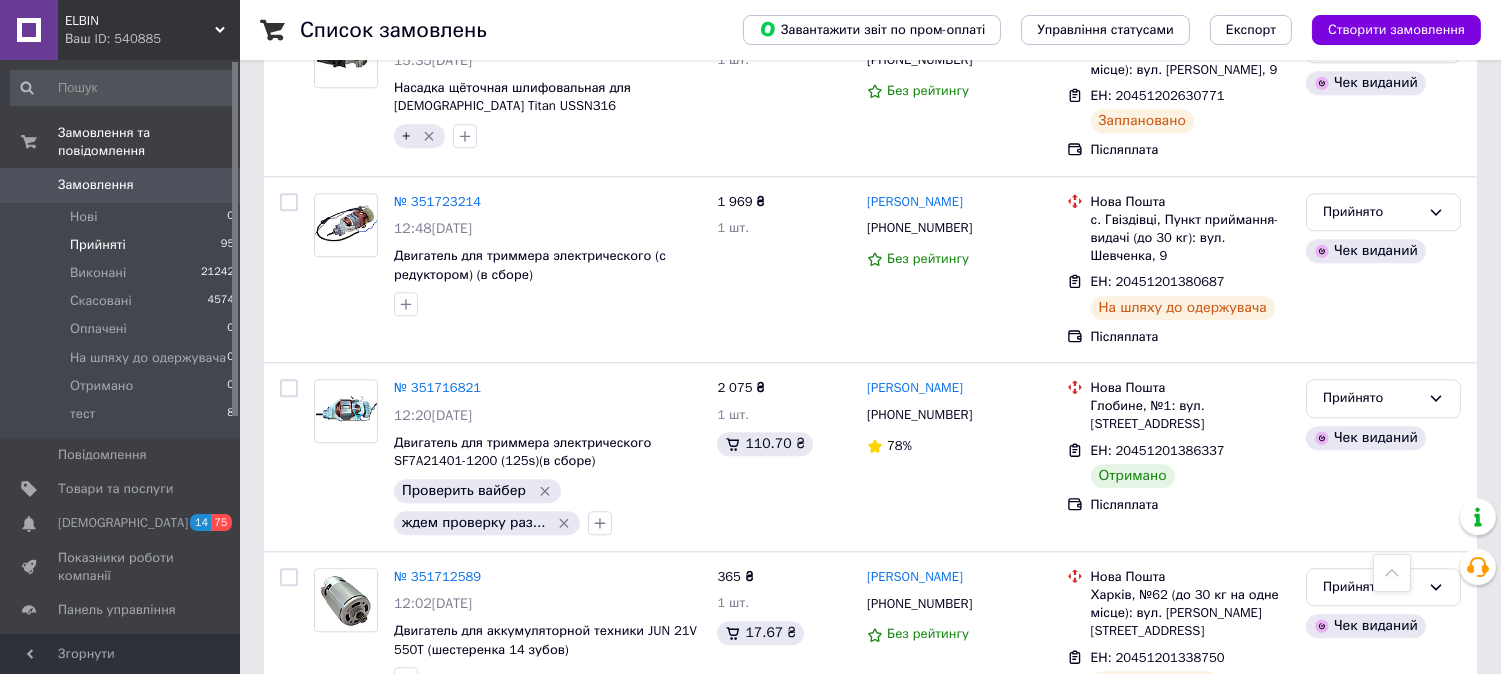 click on "Виконано" at bounding box center (1383, 815) 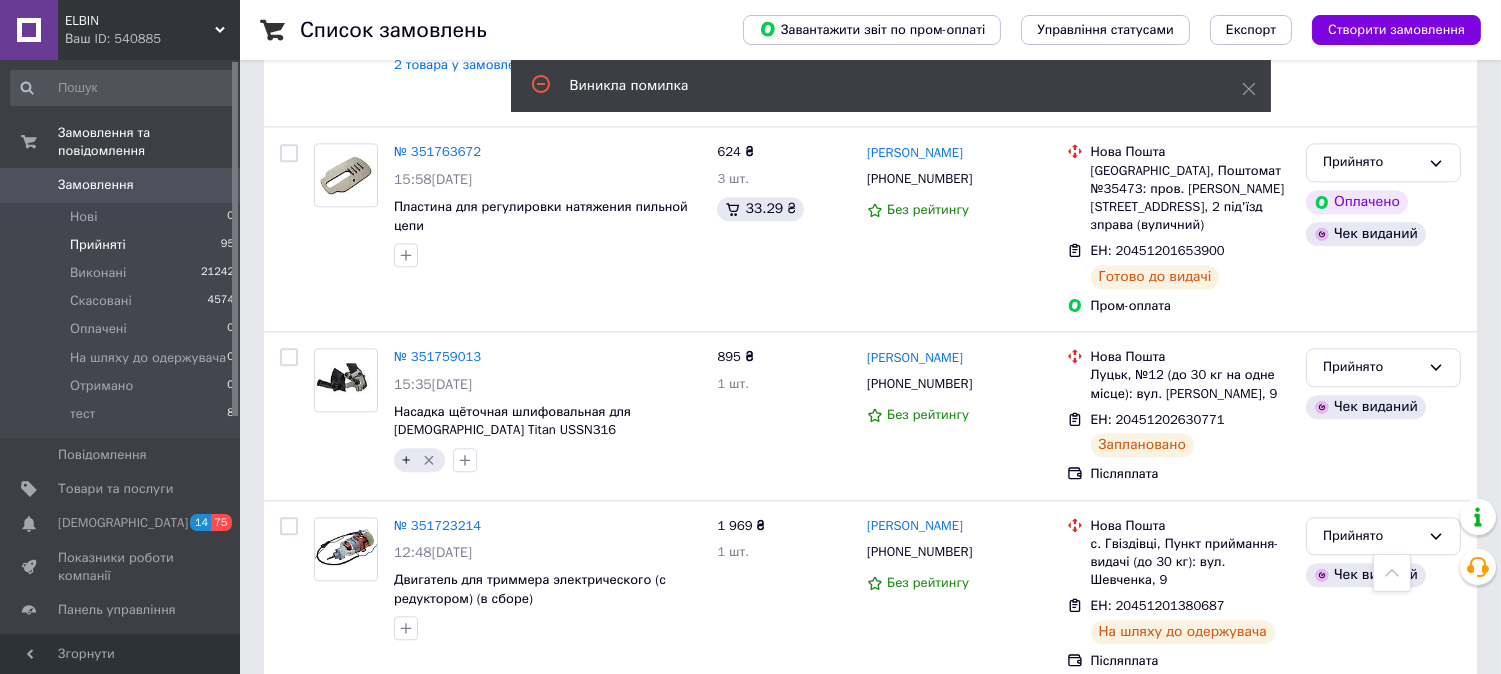 scroll, scrollTop: 8864, scrollLeft: 0, axis: vertical 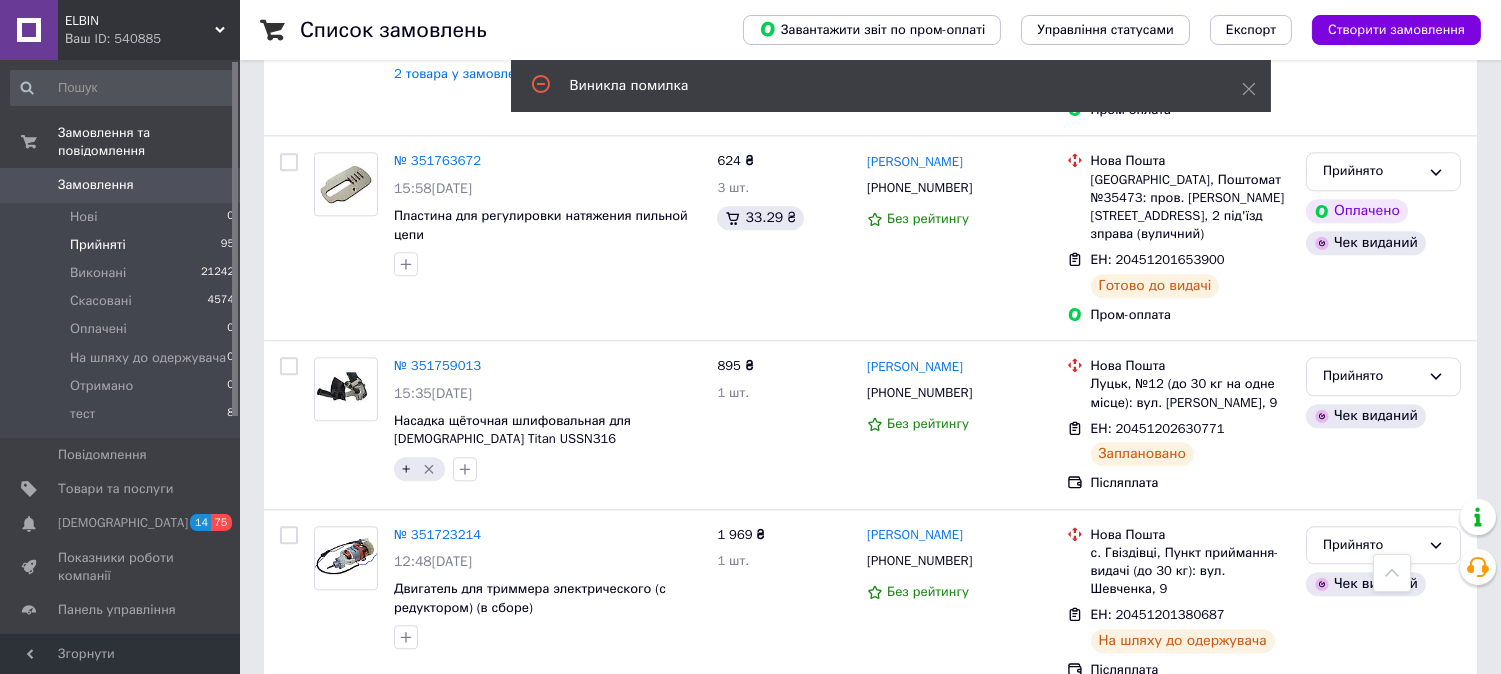 click on "Прийнято" at bounding box center [1371, 731] 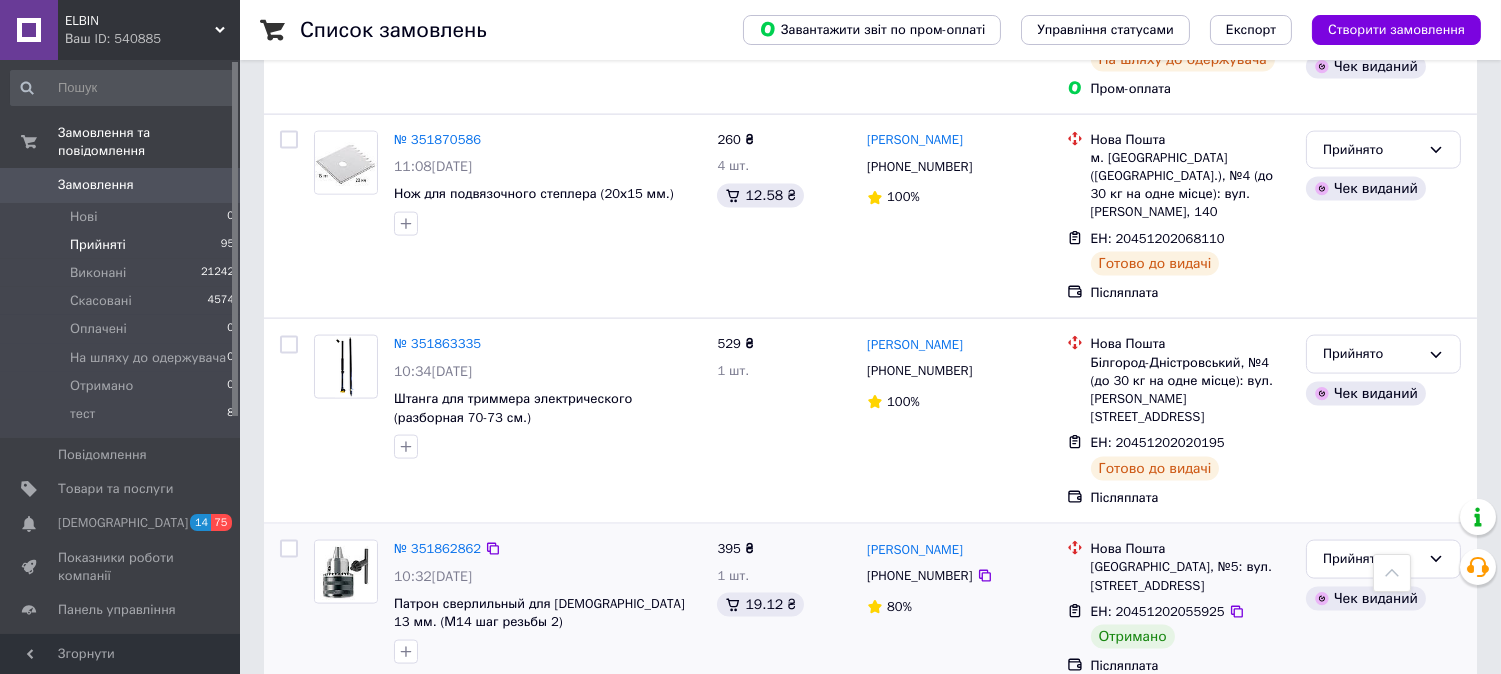 scroll, scrollTop: 5196, scrollLeft: 0, axis: vertical 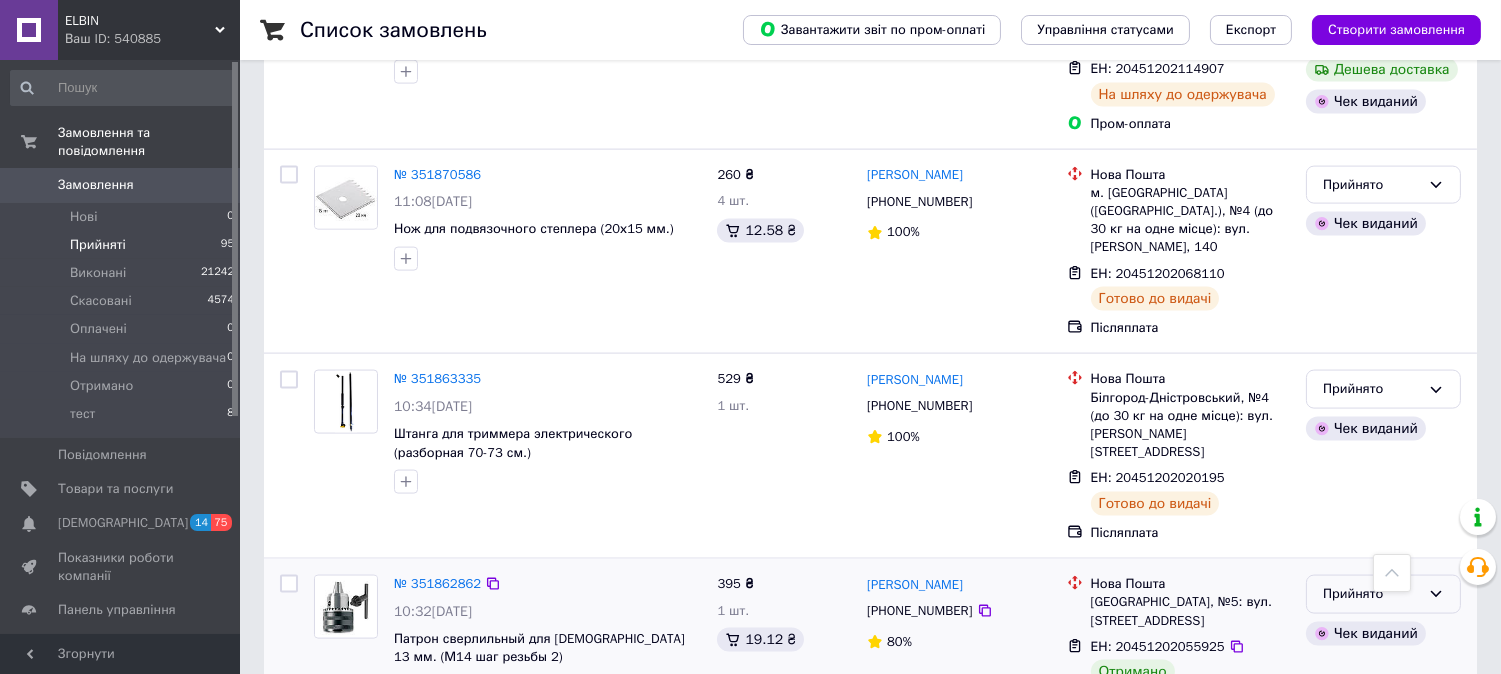 click on "Прийнято" at bounding box center [1371, 594] 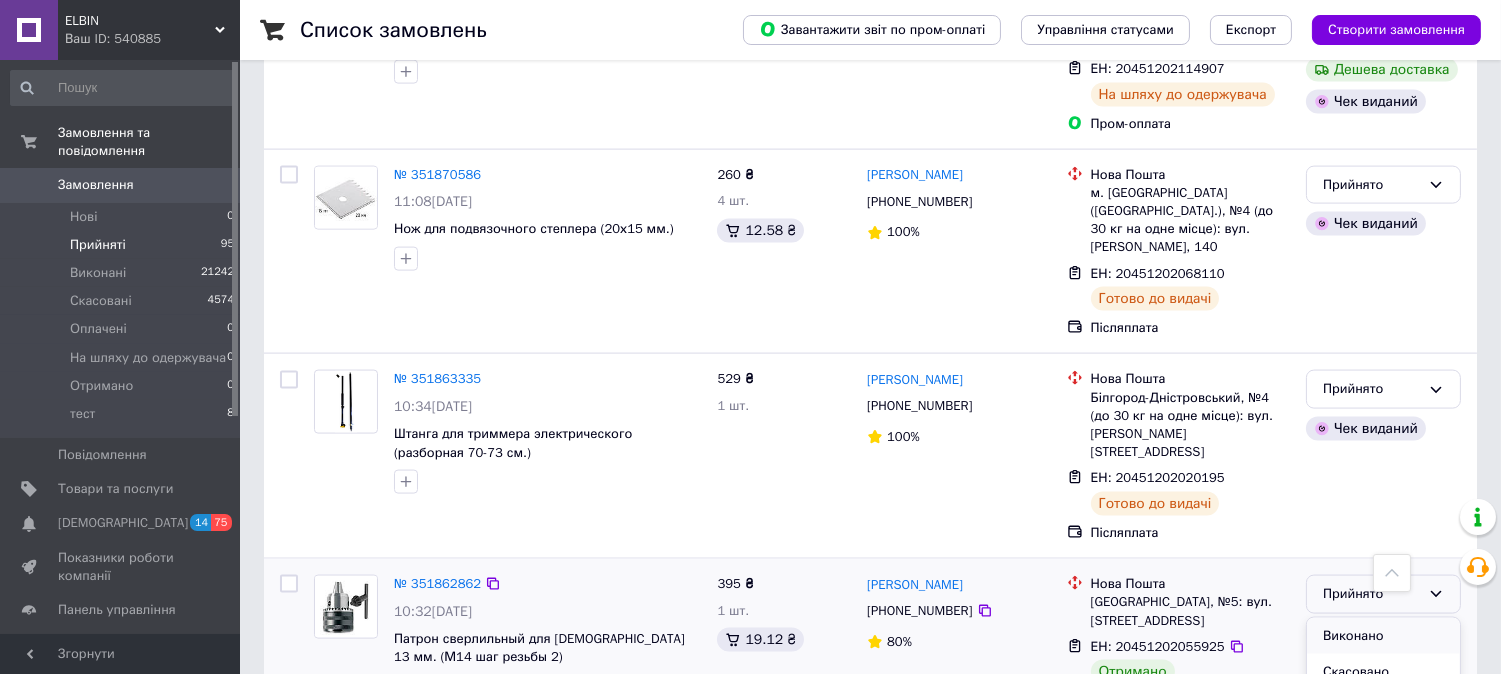 click on "Виконано" at bounding box center [1383, 636] 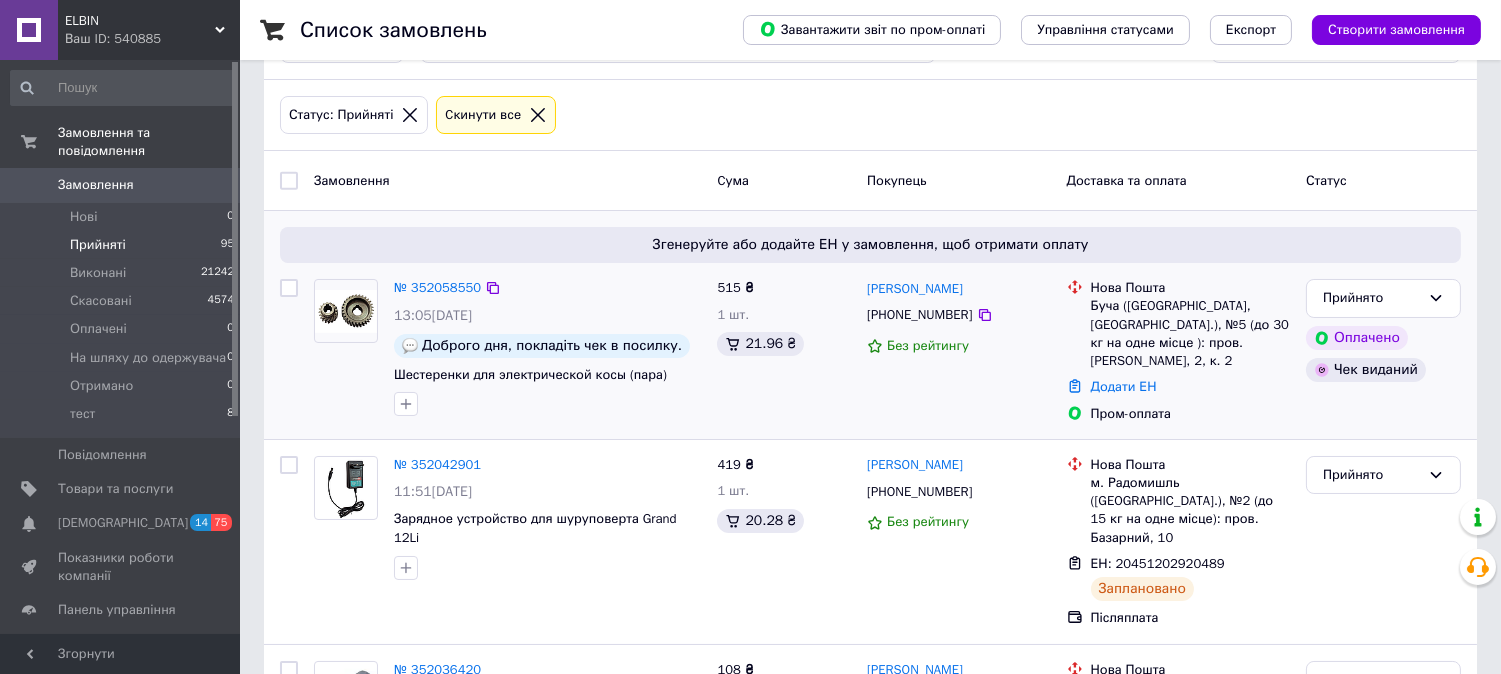 scroll, scrollTop: 222, scrollLeft: 0, axis: vertical 